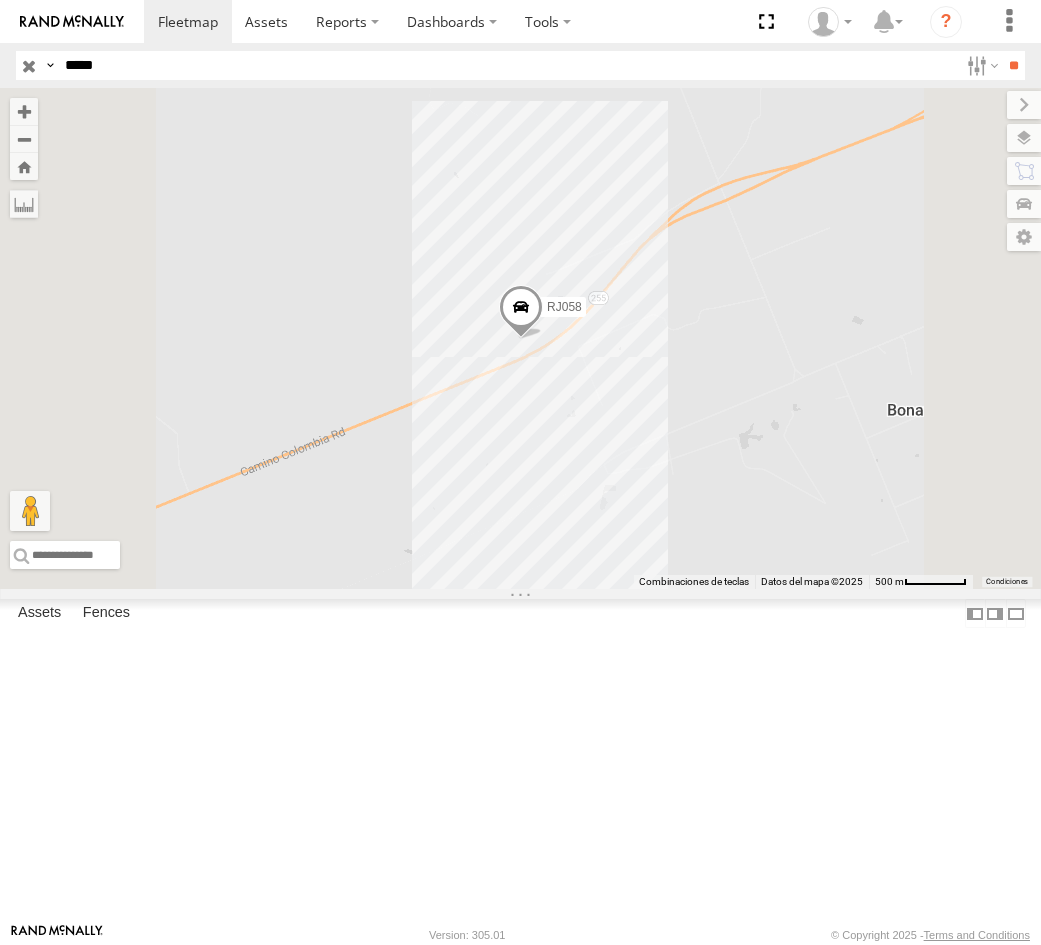 scroll, scrollTop: 0, scrollLeft: 0, axis: both 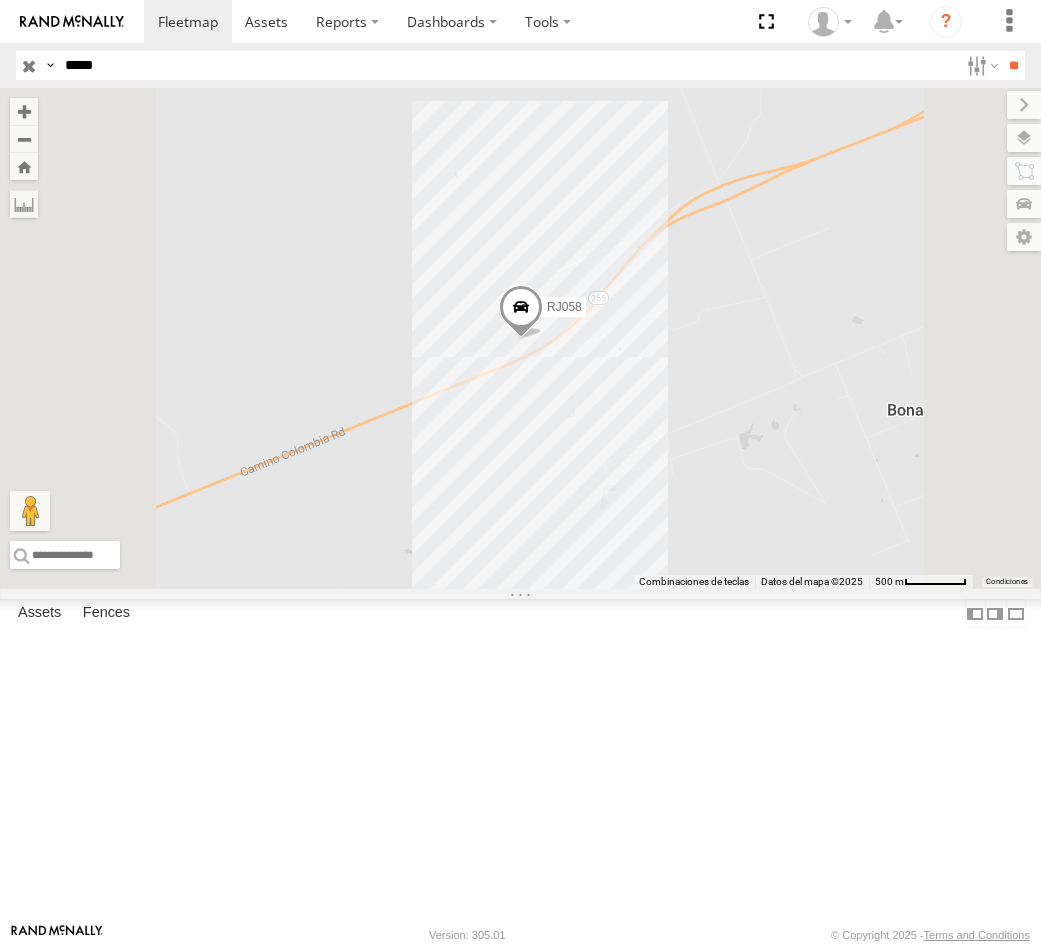 type on "*****" 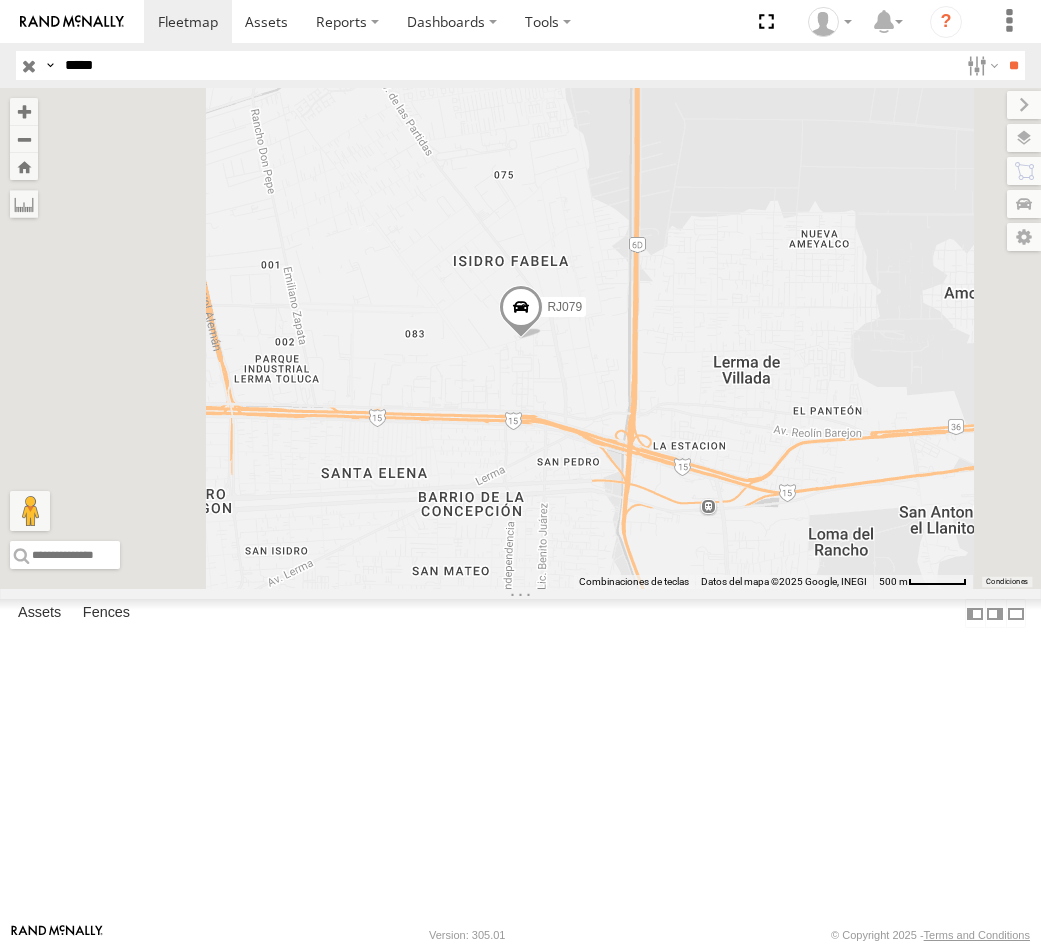click at bounding box center [0, 0] 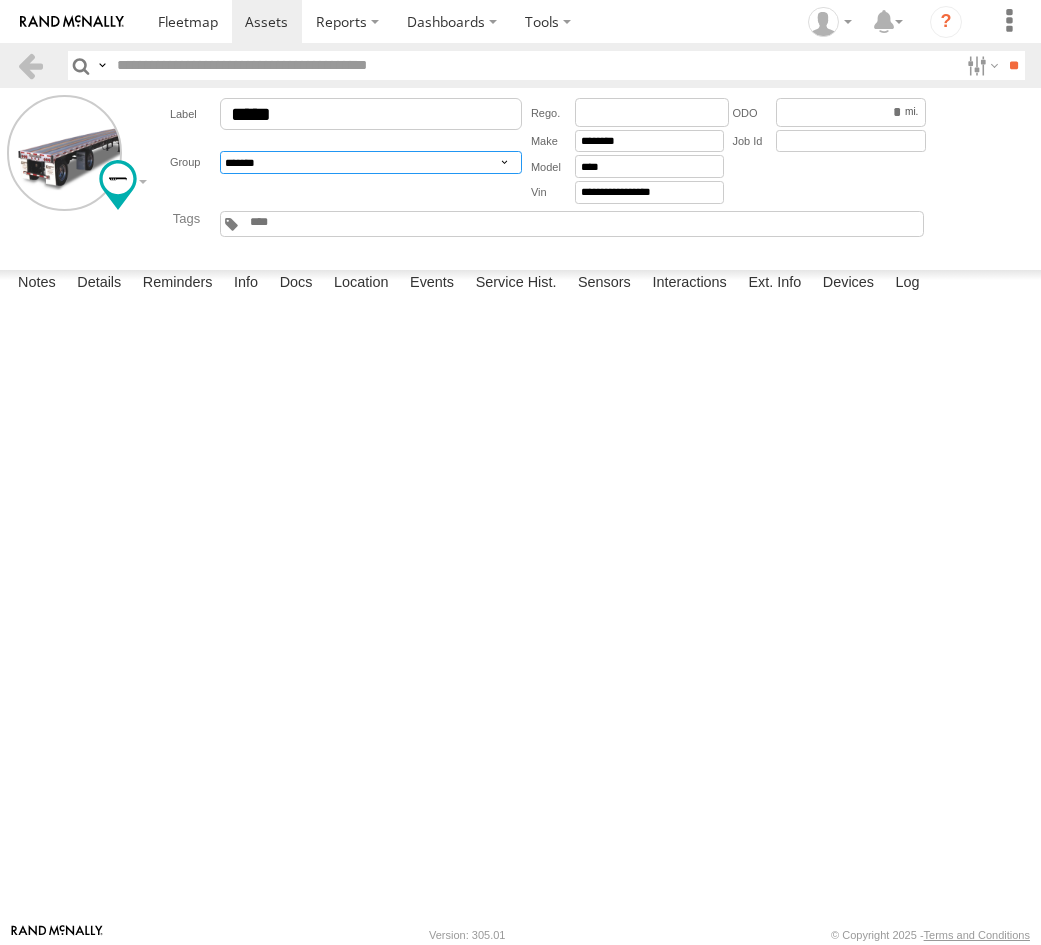 drag, startPoint x: 0, startPoint y: 0, endPoint x: 344, endPoint y: 172, distance: 384.6037 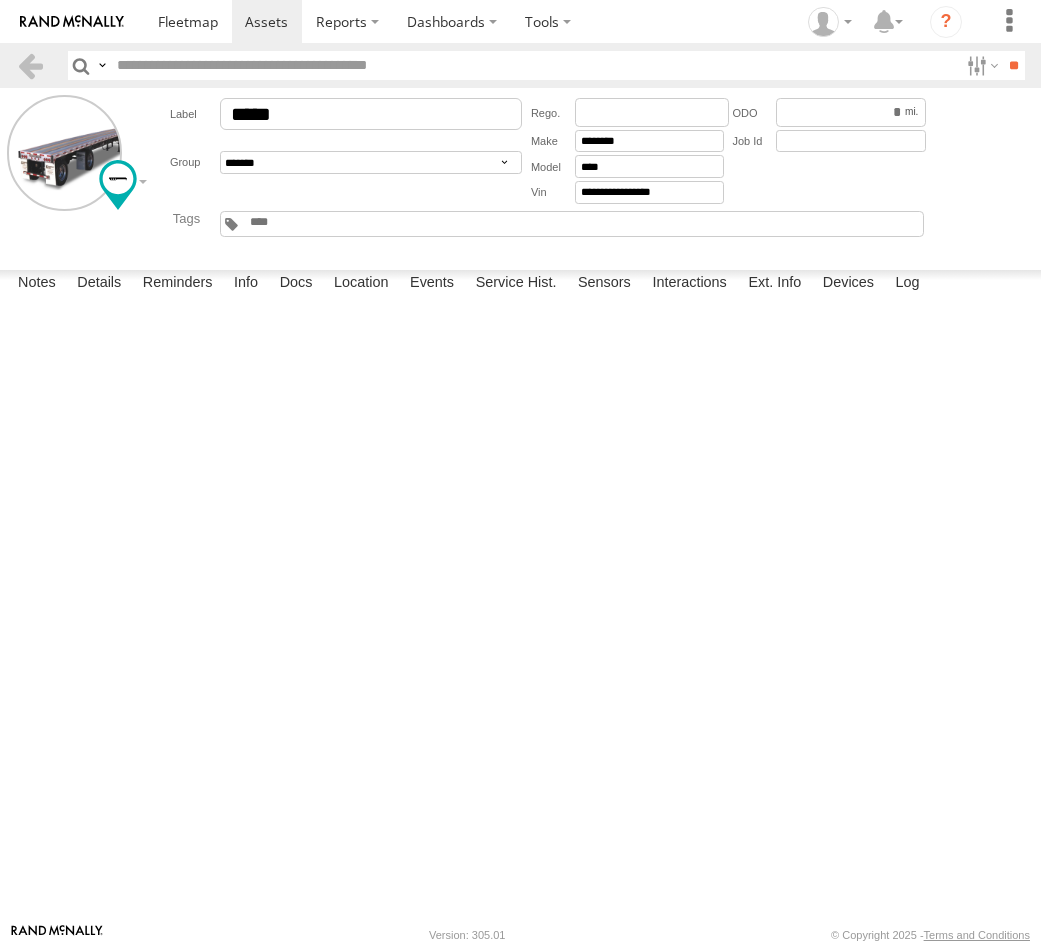 click at bounding box center (72, 175) 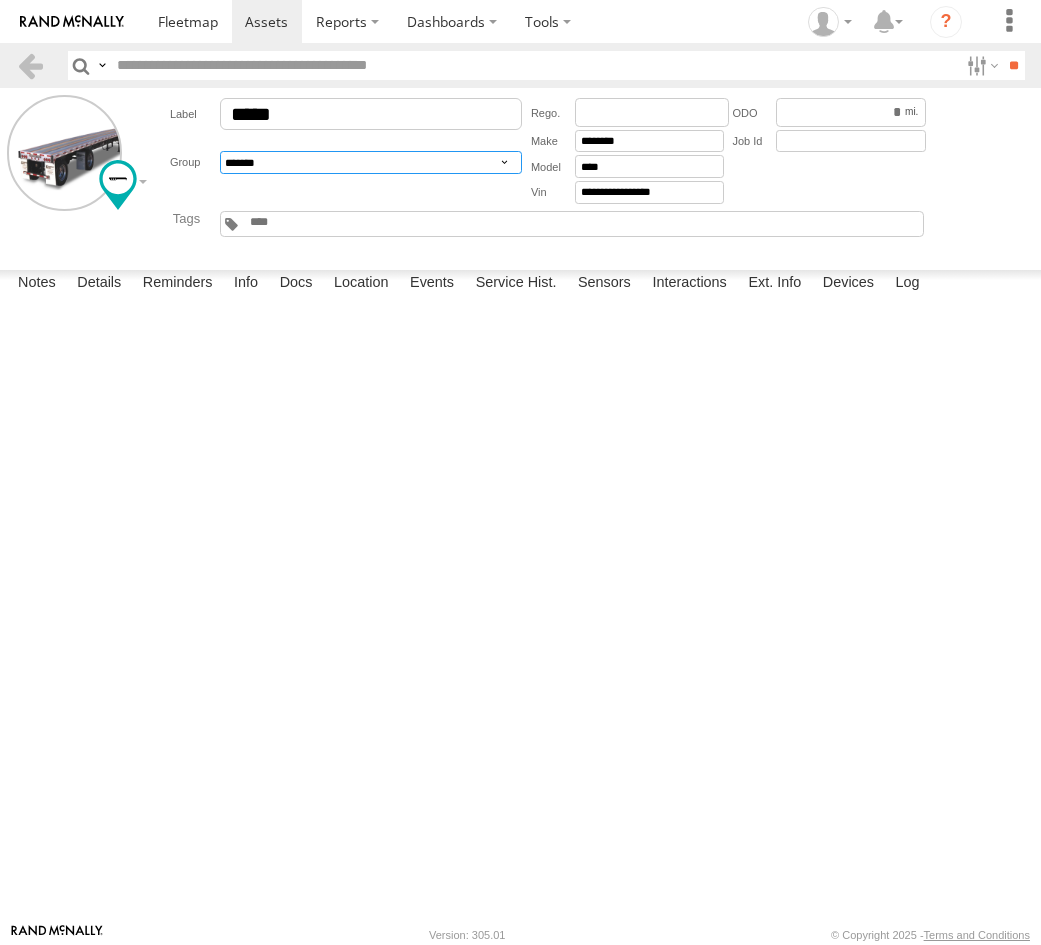 click on "[CREDIT_CARD]" at bounding box center (371, 162) 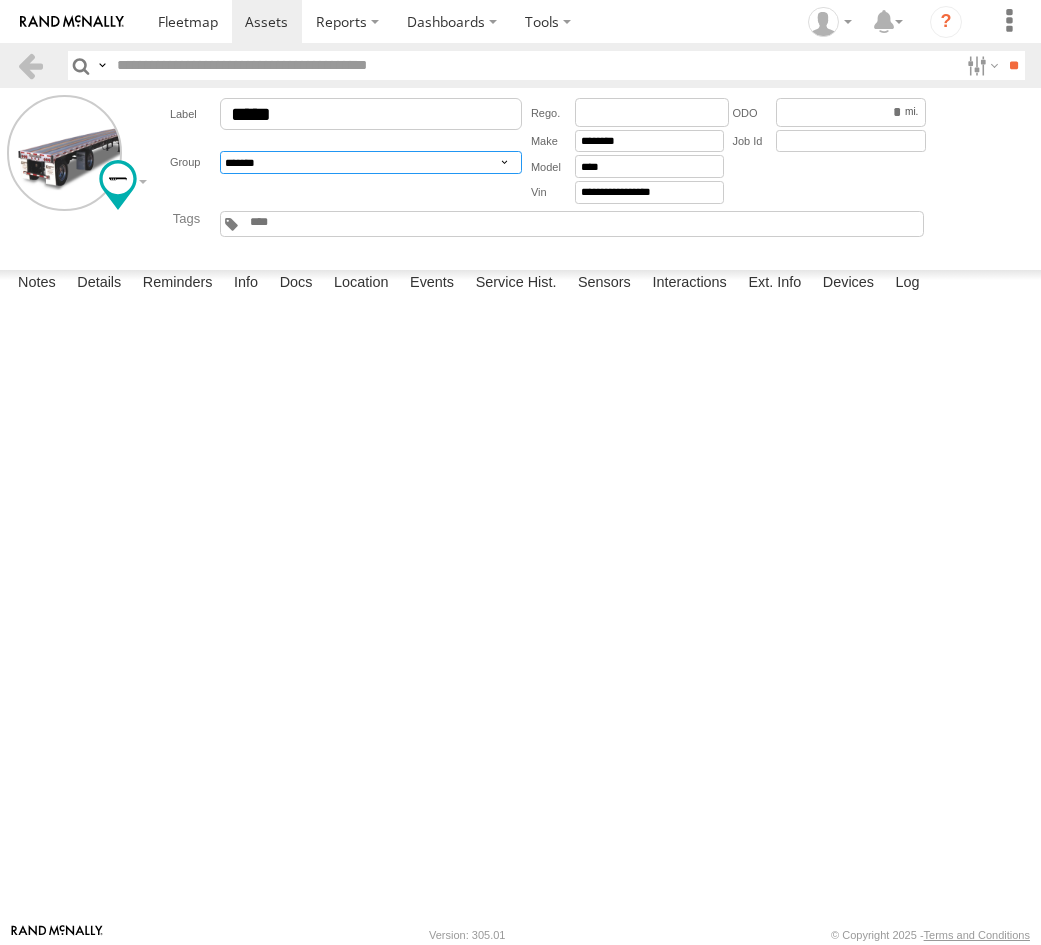 select on "*****" 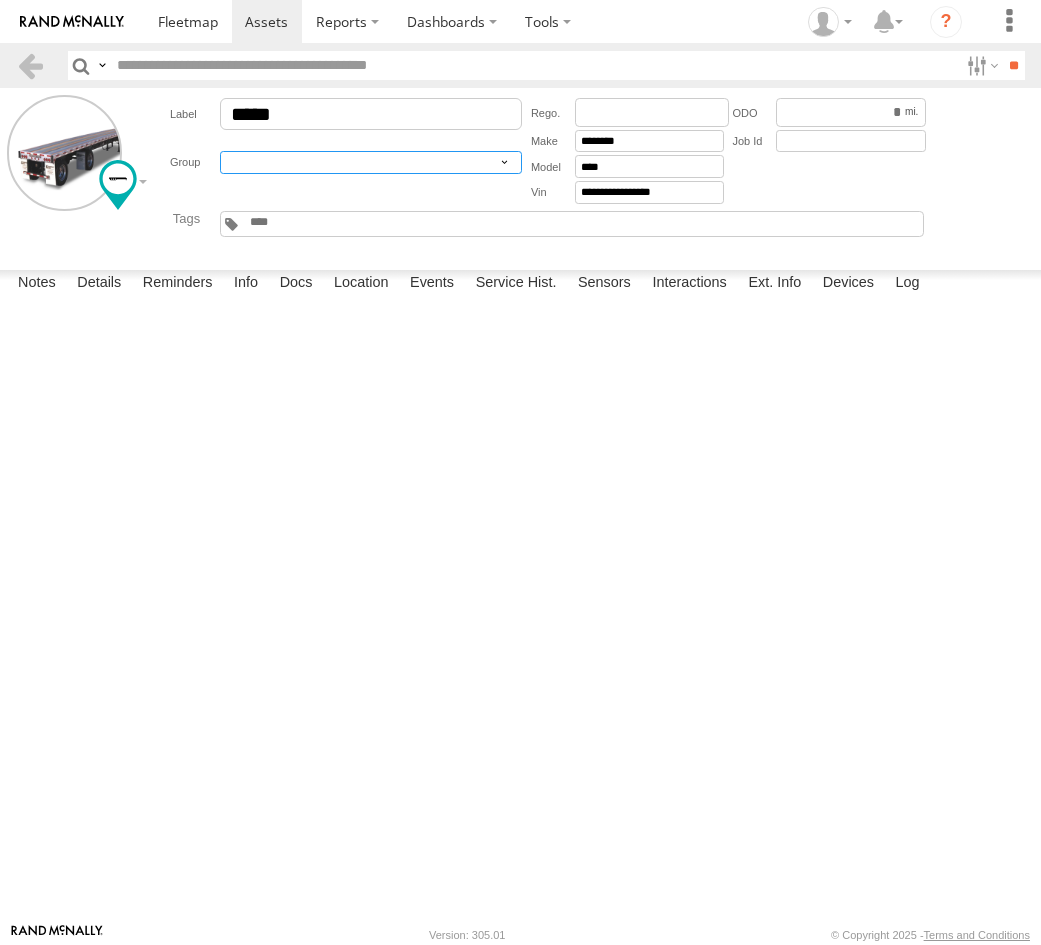 click on "[CREDIT_CARD]" at bounding box center (371, 162) 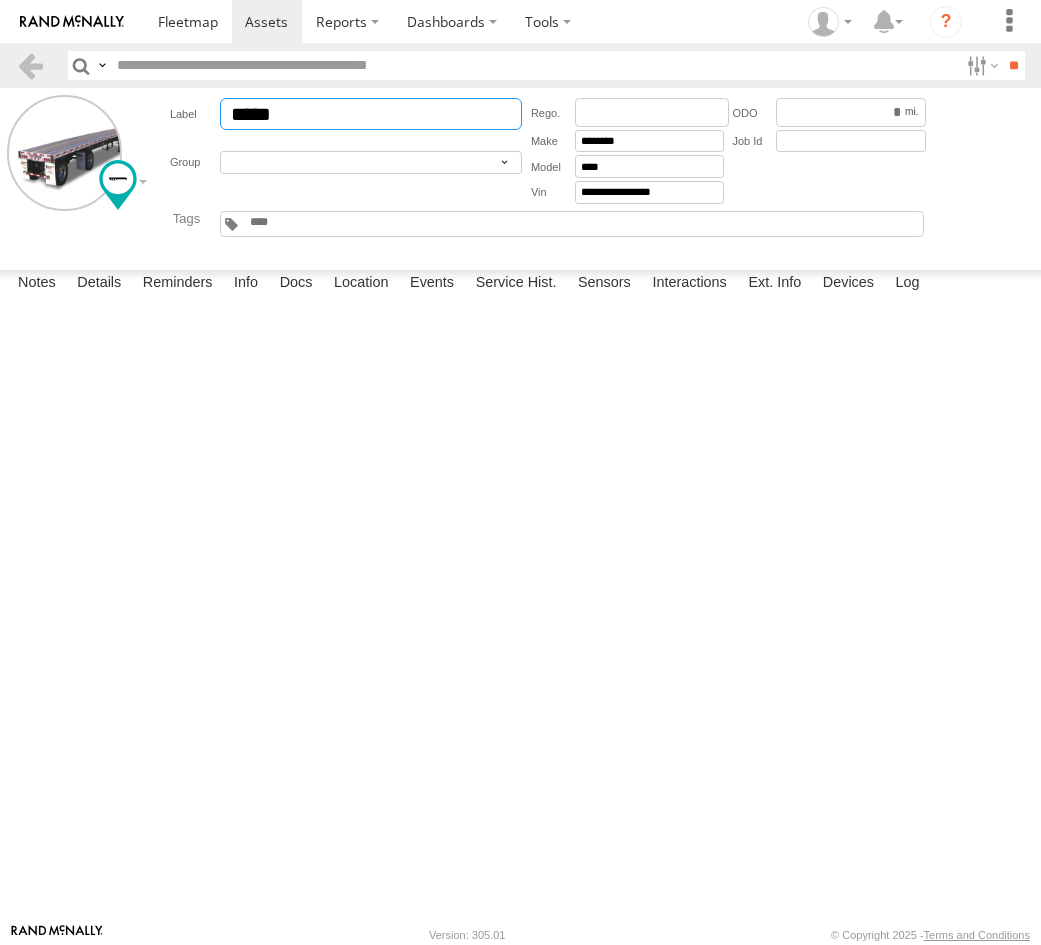 drag, startPoint x: 319, startPoint y: 108, endPoint x: 208, endPoint y: 109, distance: 111.0045 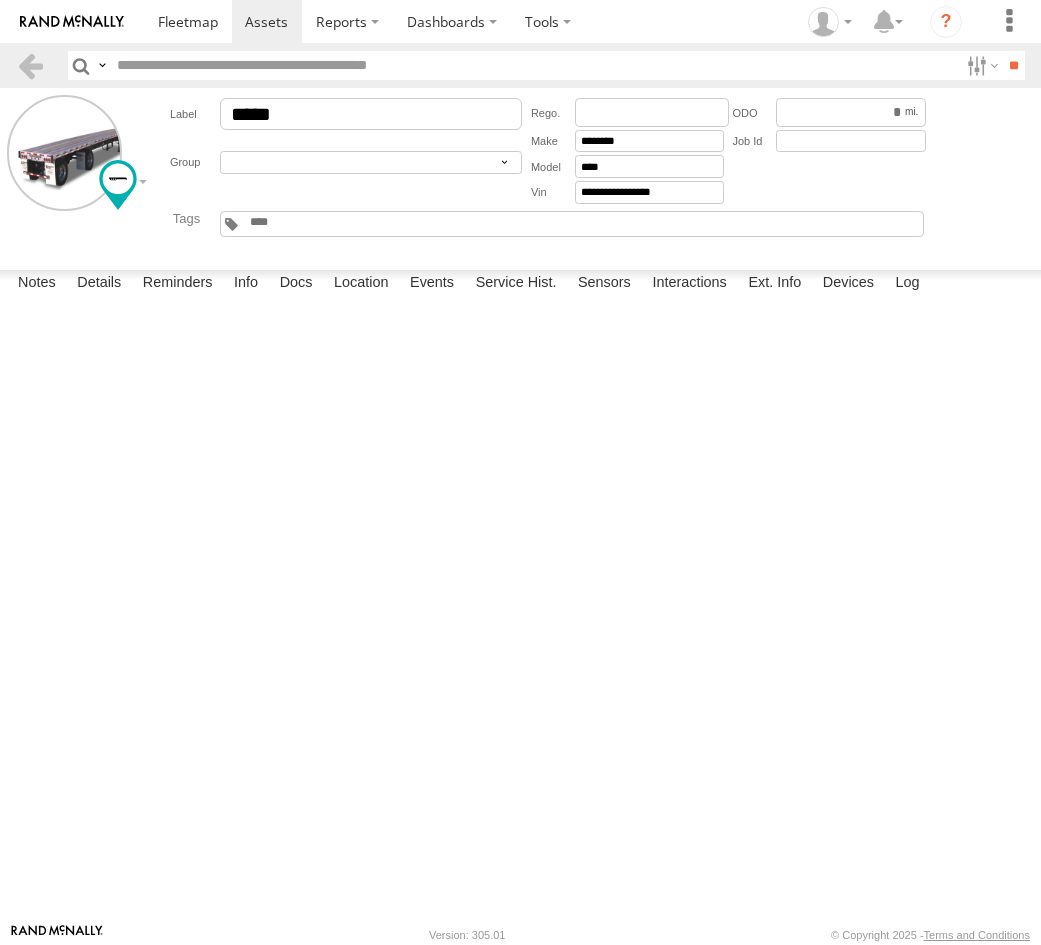 click at bounding box center (0, 0) 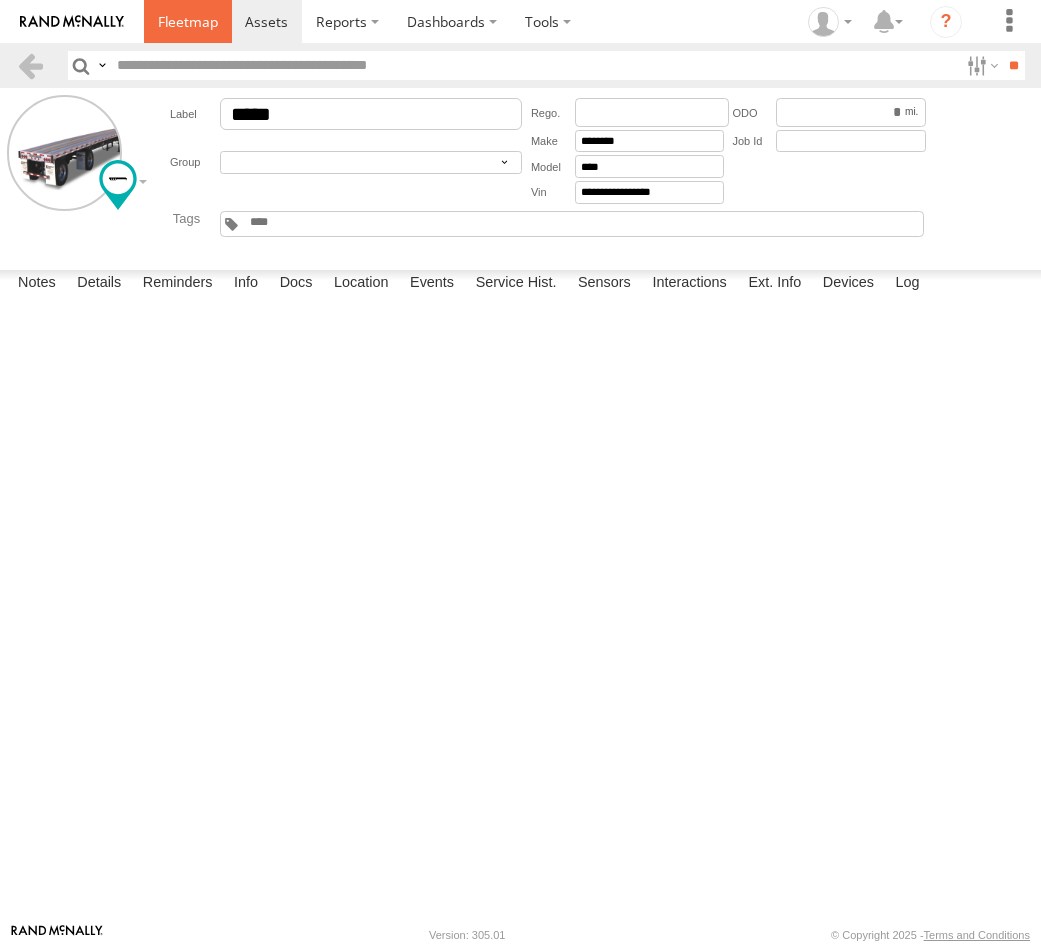 click at bounding box center [188, 21] 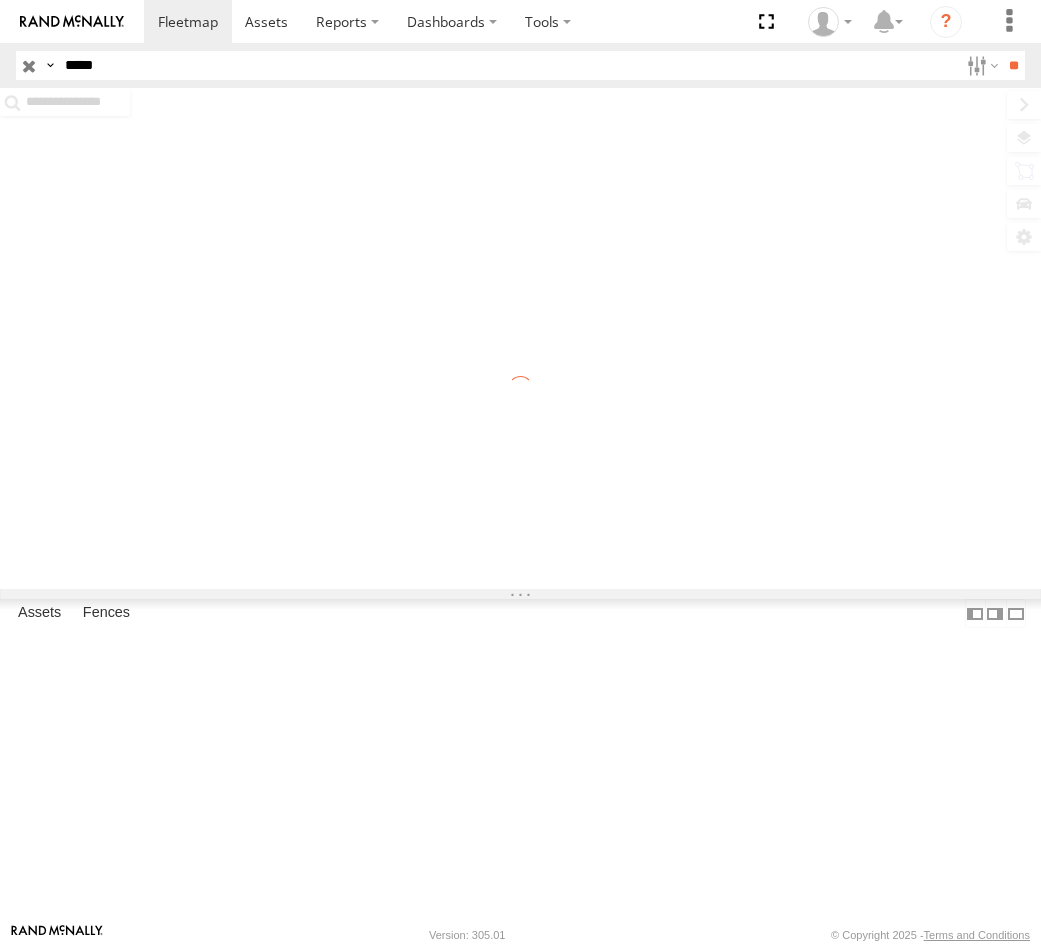 scroll, scrollTop: 0, scrollLeft: 0, axis: both 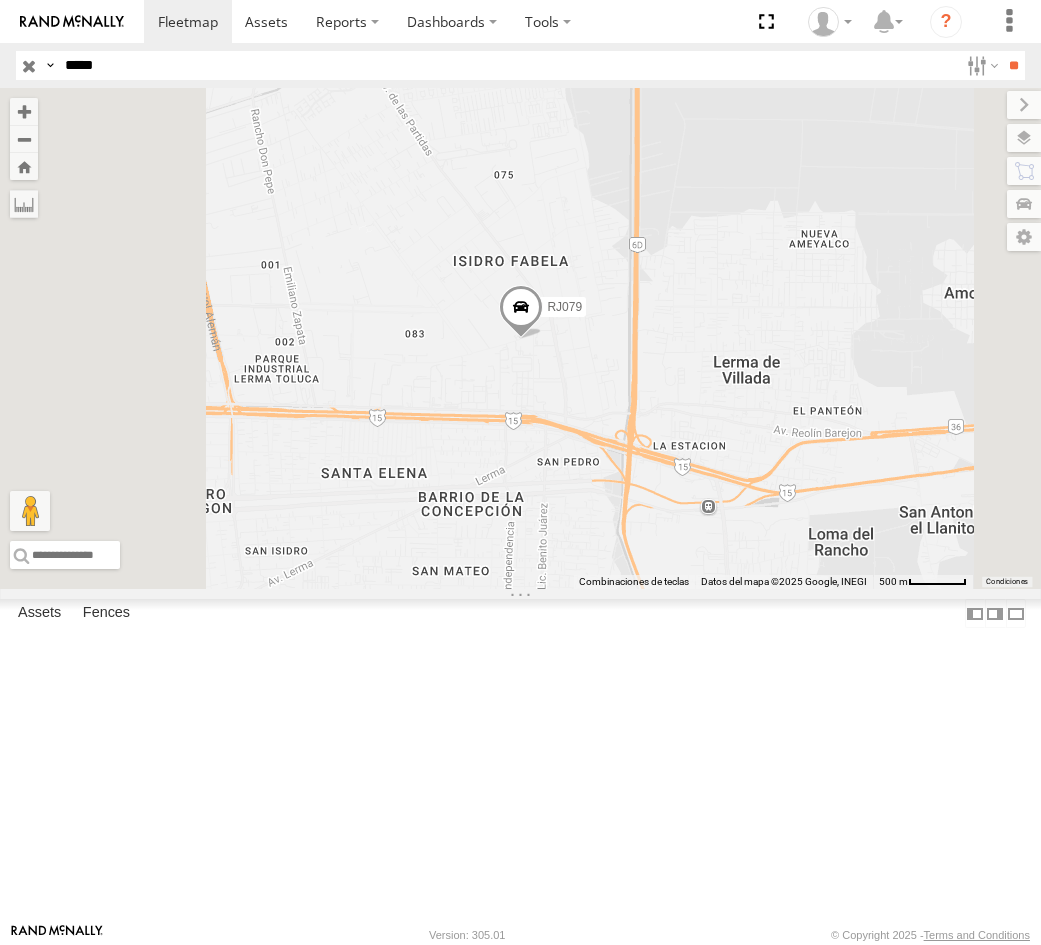 click on "*****" at bounding box center [507, 65] 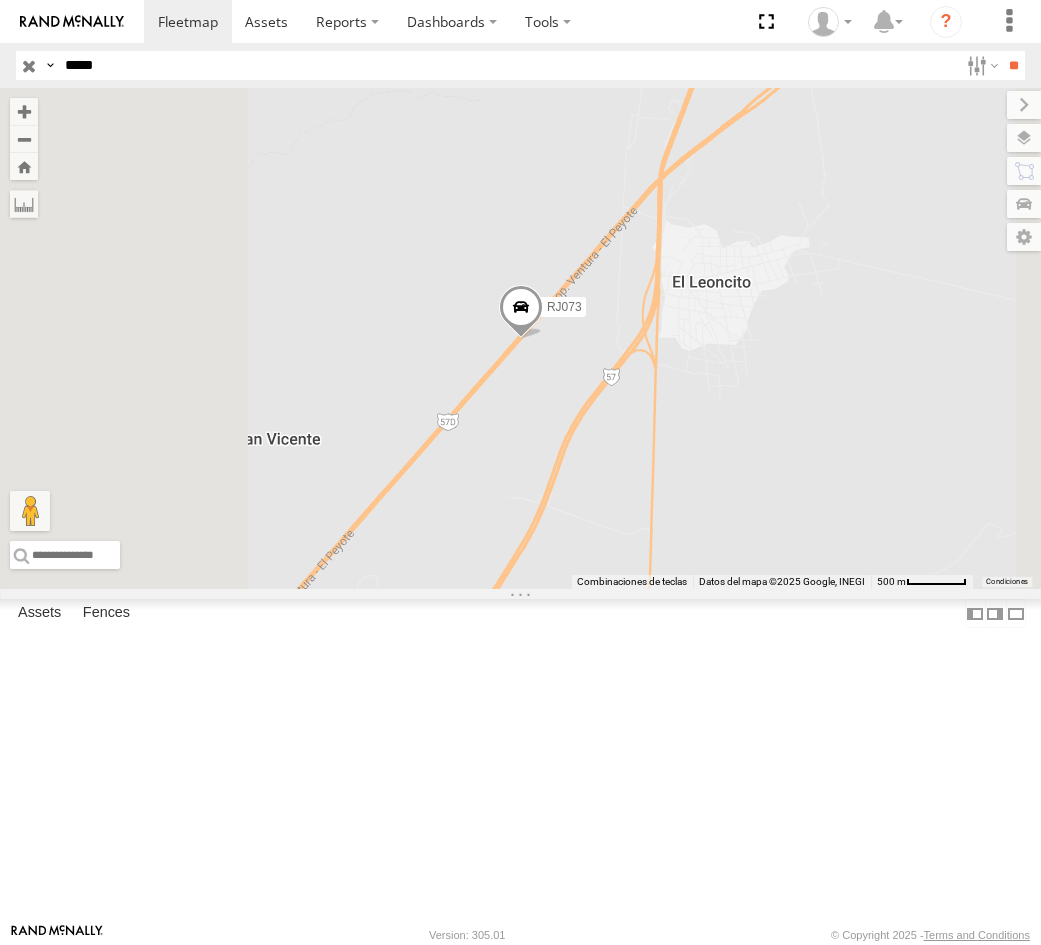 click at bounding box center [0, 0] 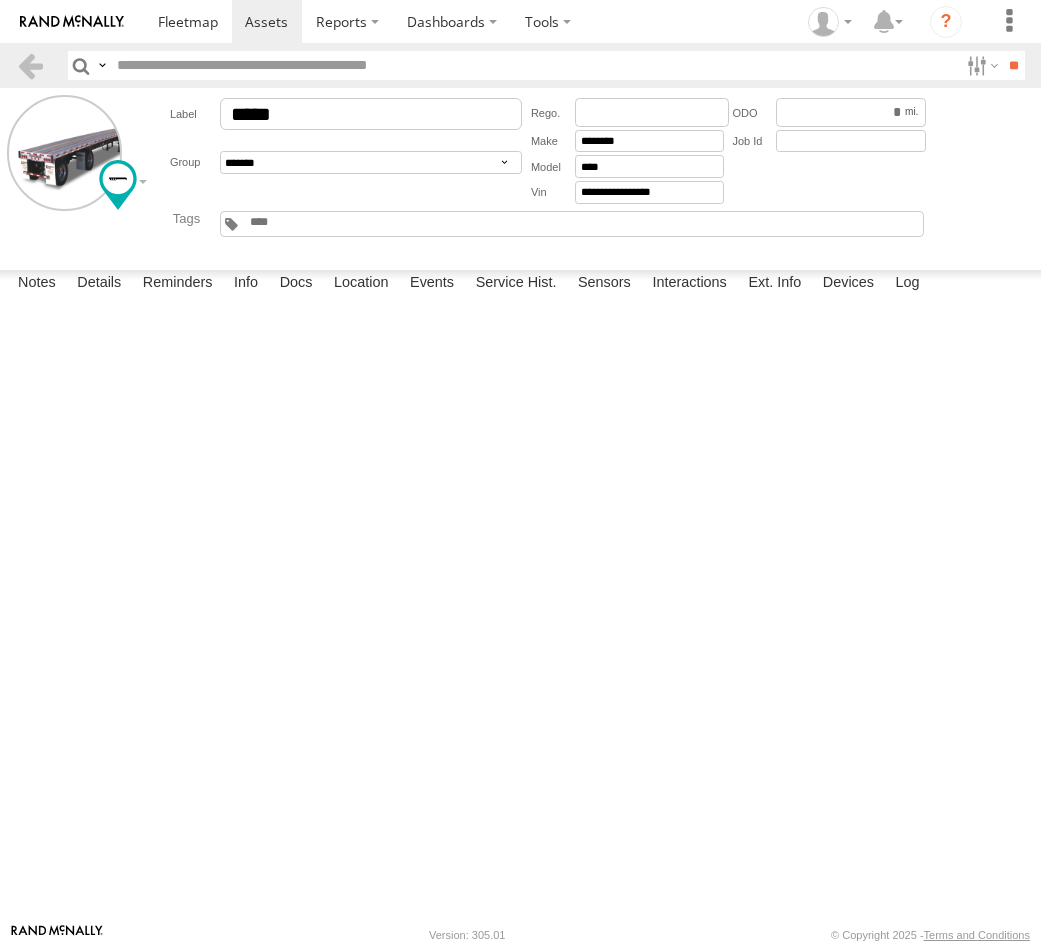 scroll, scrollTop: 0, scrollLeft: 0, axis: both 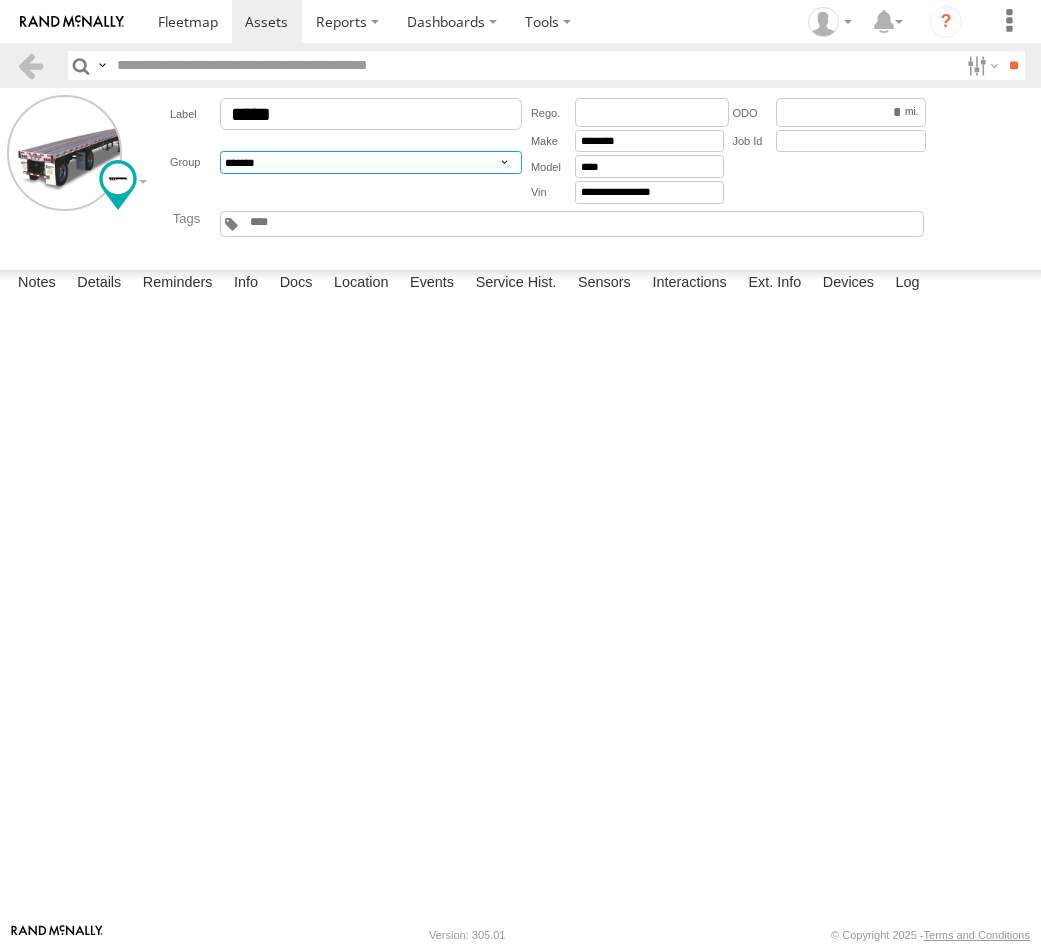 click on "[CREDIT_CARD]" at bounding box center [371, 162] 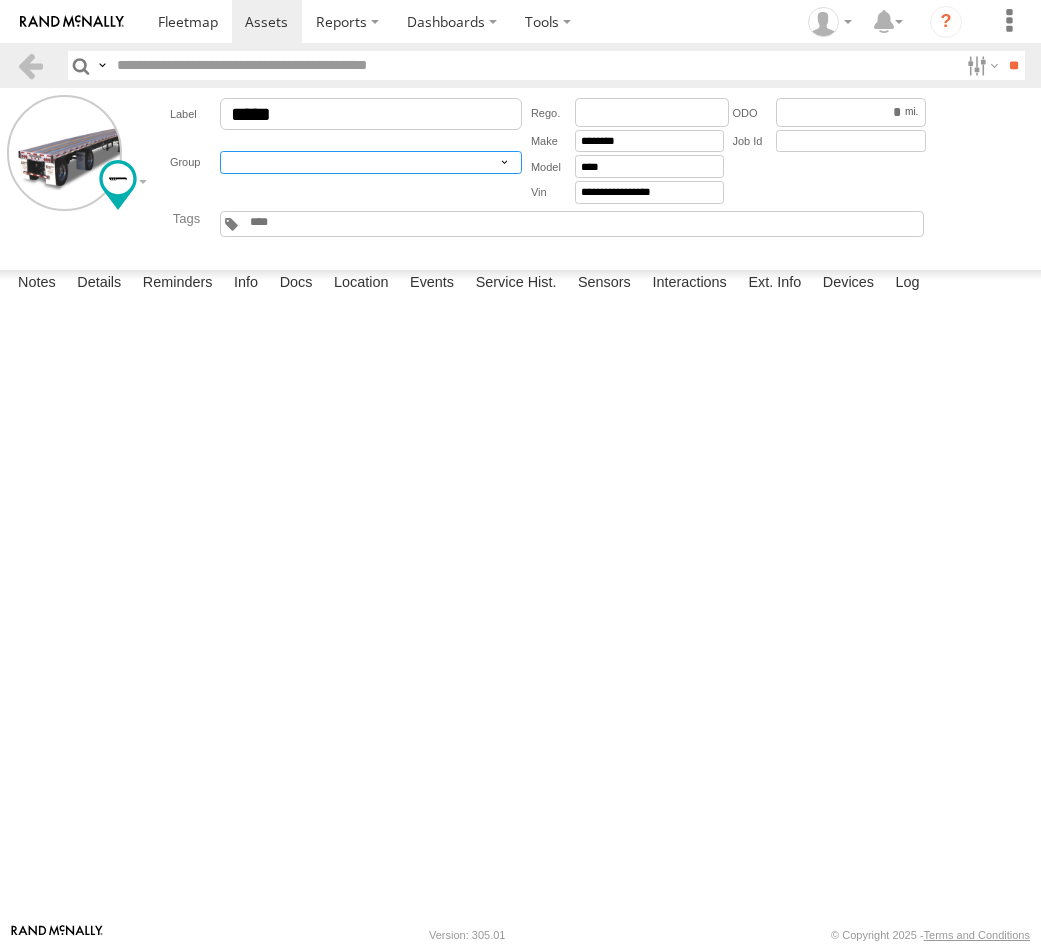 click on "[CREDIT_CARD]" at bounding box center [371, 162] 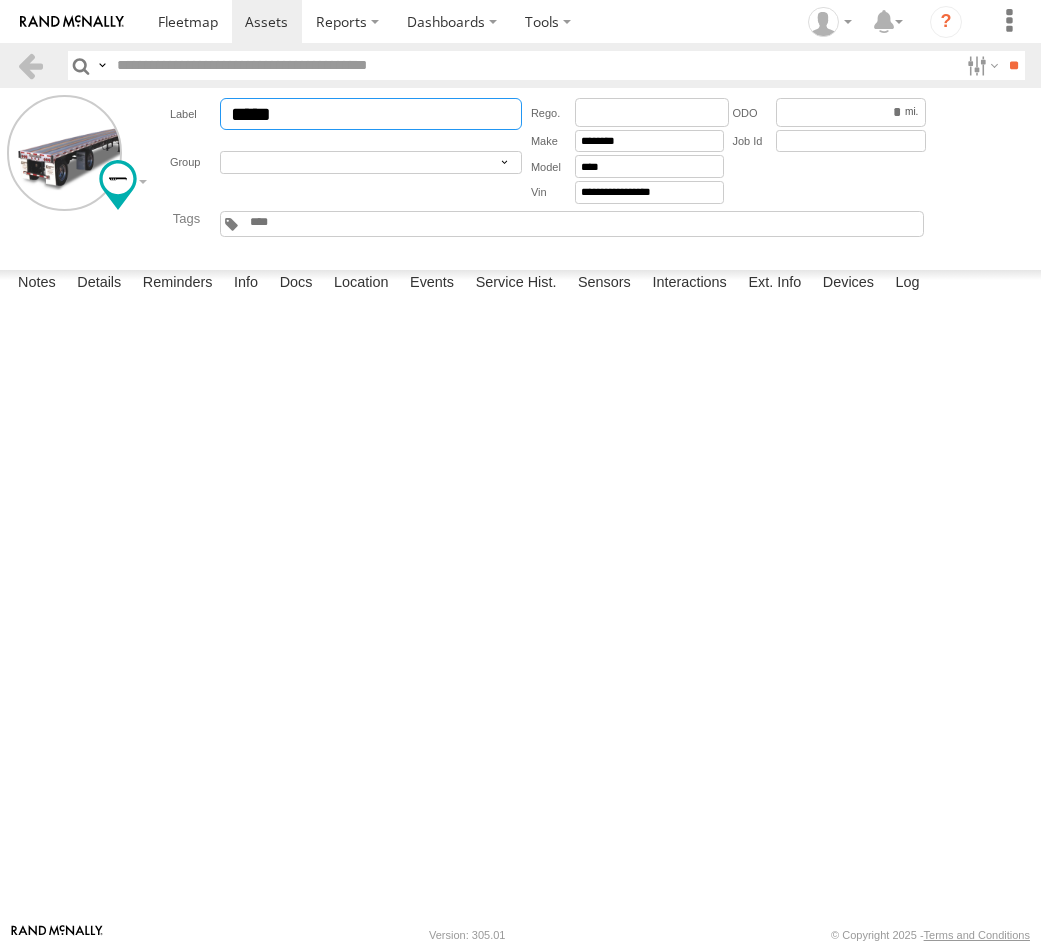 drag, startPoint x: 336, startPoint y: 105, endPoint x: 115, endPoint y: 97, distance: 221.14474 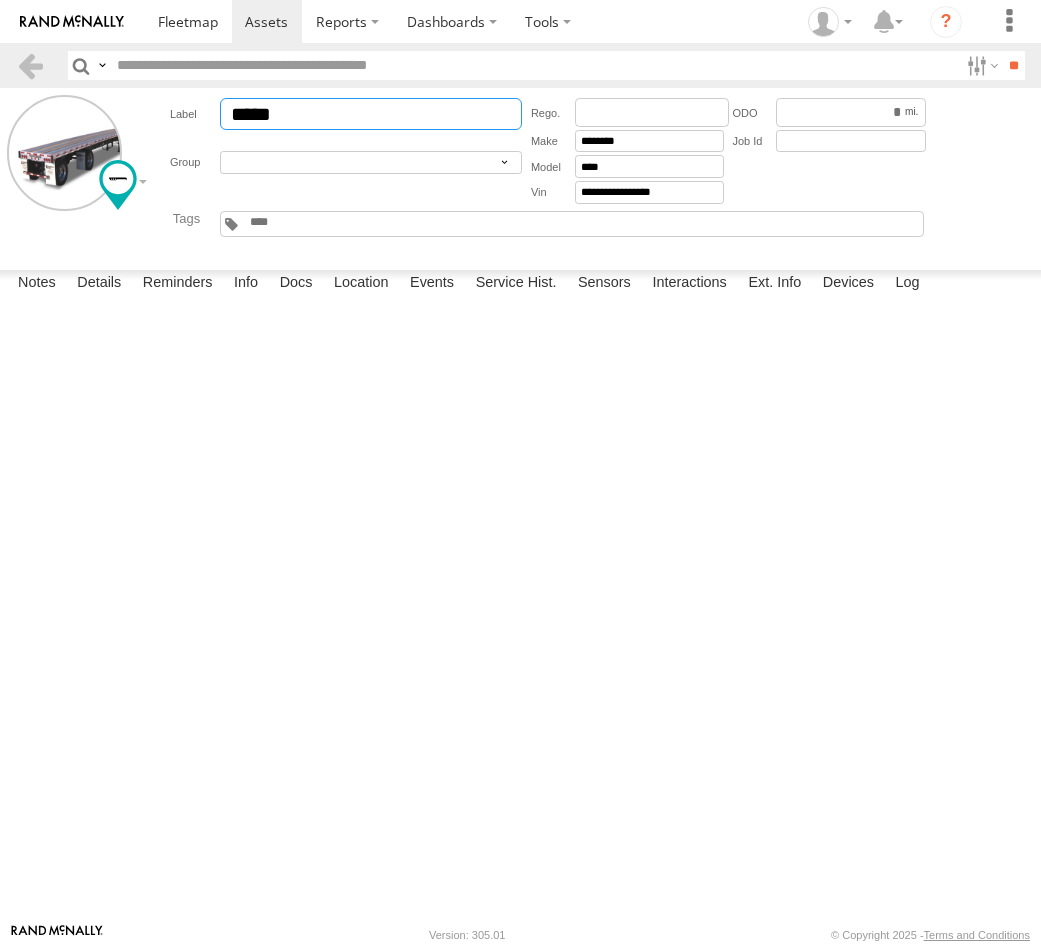 click on "**********" at bounding box center (520, 175) 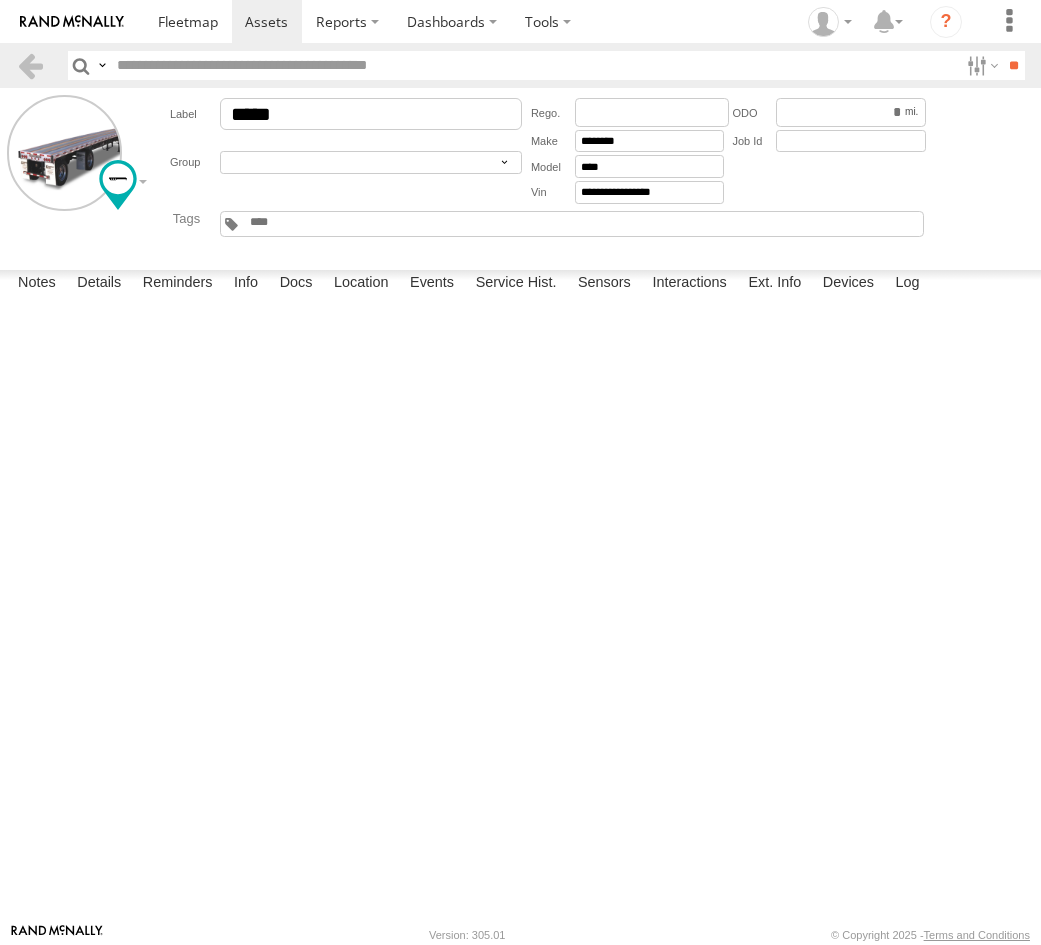click at bounding box center [0, 0] 